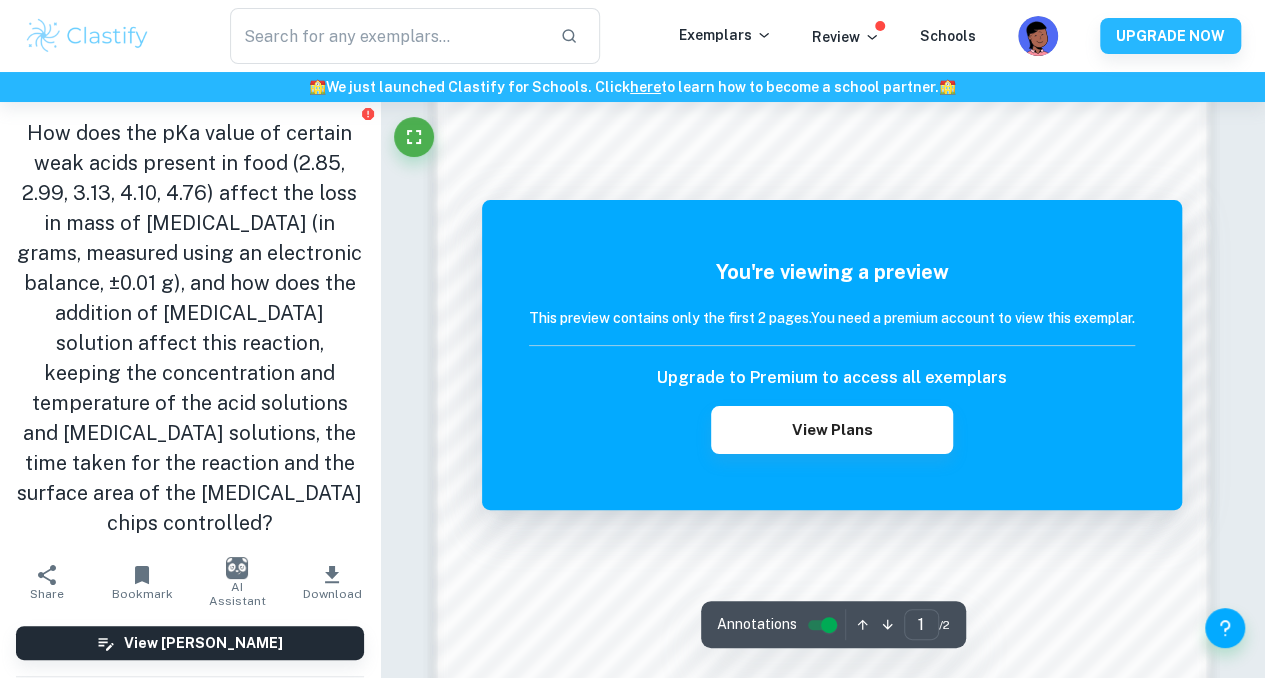 scroll, scrollTop: 1152, scrollLeft: 0, axis: vertical 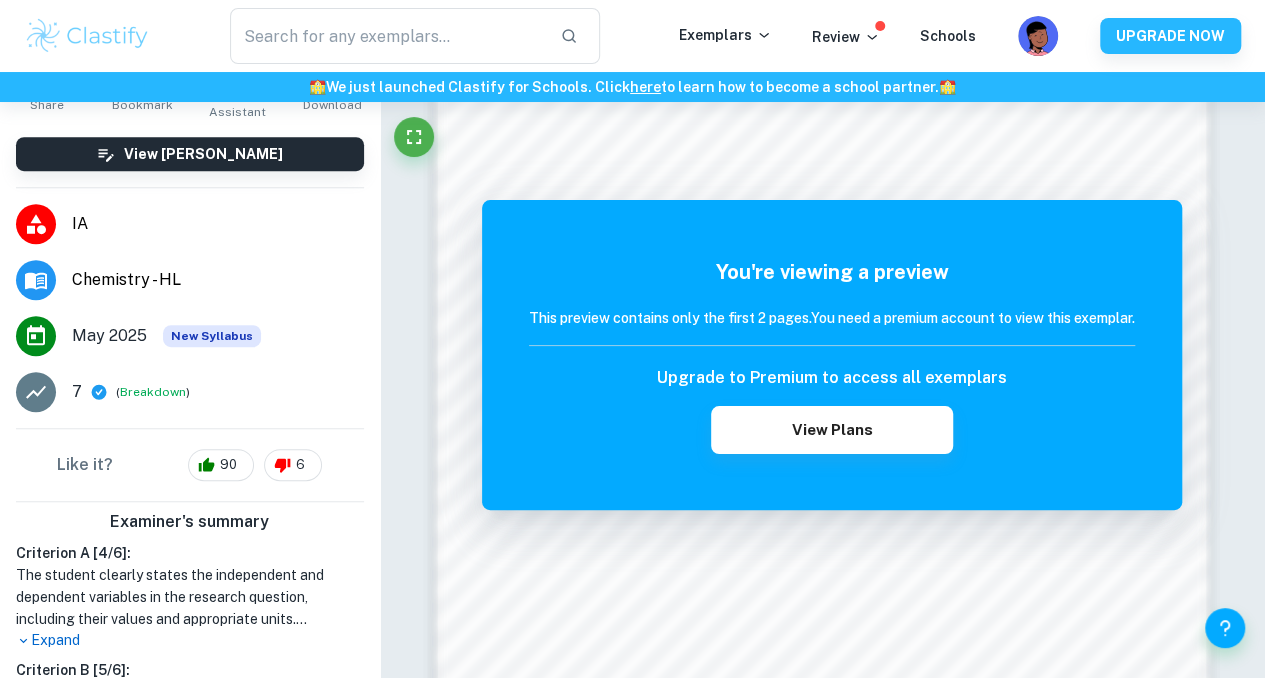 click on "Breakdown" at bounding box center [153, 392] 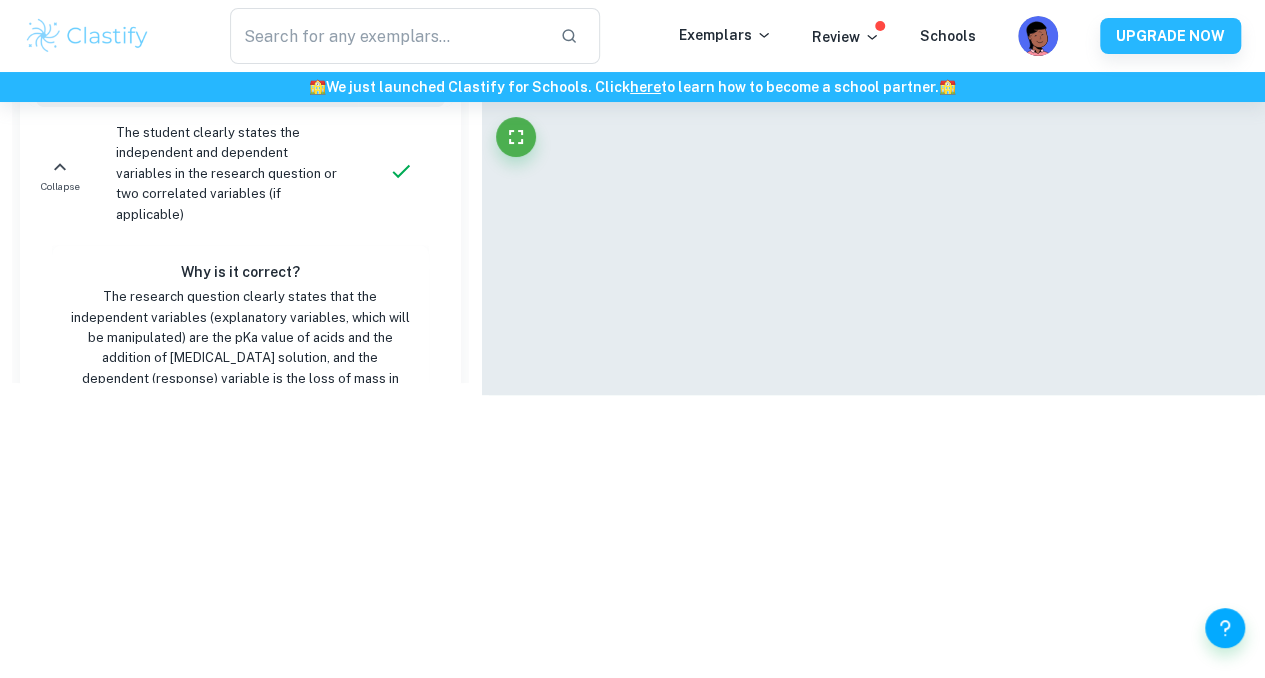 scroll, scrollTop: 344, scrollLeft: 0, axis: vertical 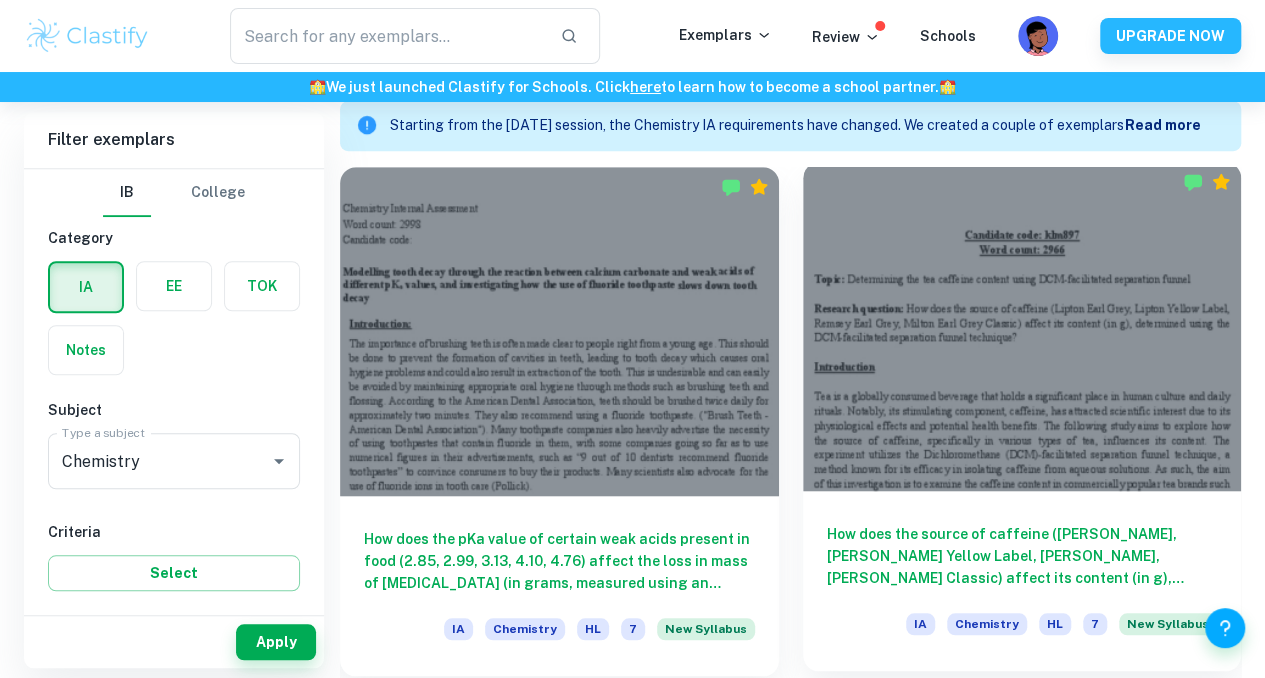 click on "How does the source of caffeine ([PERSON_NAME], [PERSON_NAME] Yellow Label, [PERSON_NAME], [PERSON_NAME] Classic) affect its content (in g), determined using the DCM-facilitated separation funnel technique?" at bounding box center [1022, 556] 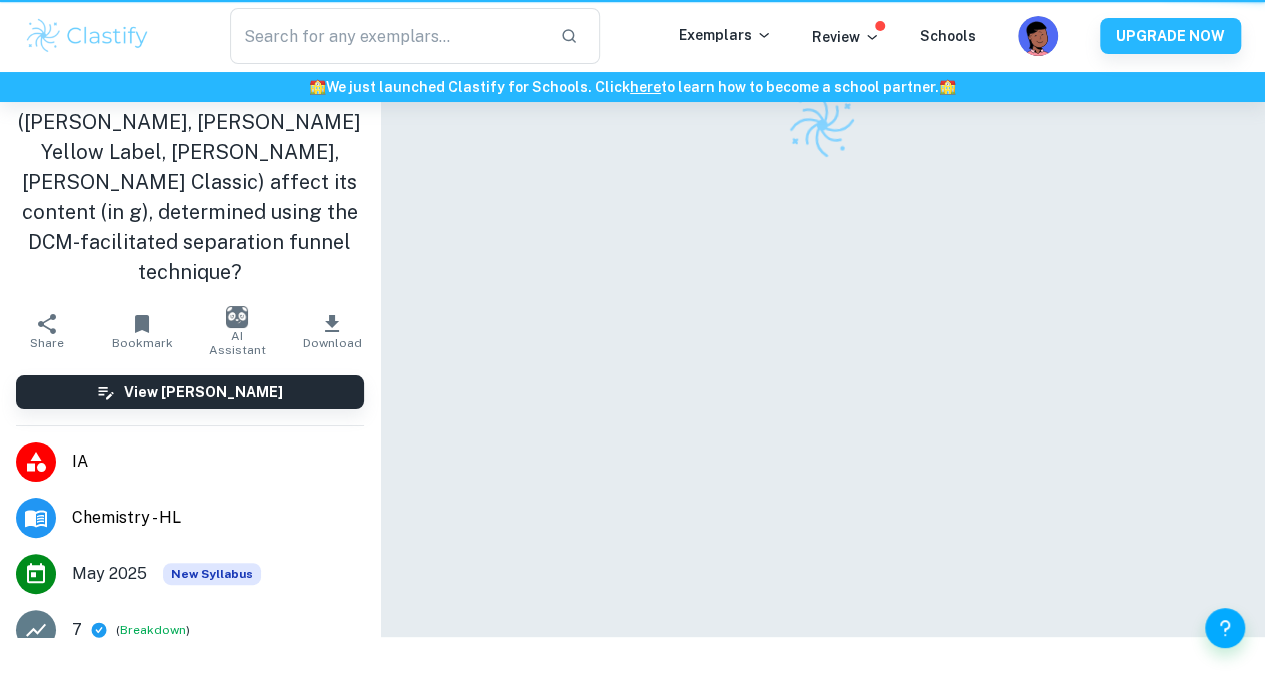 scroll, scrollTop: 0, scrollLeft: 0, axis: both 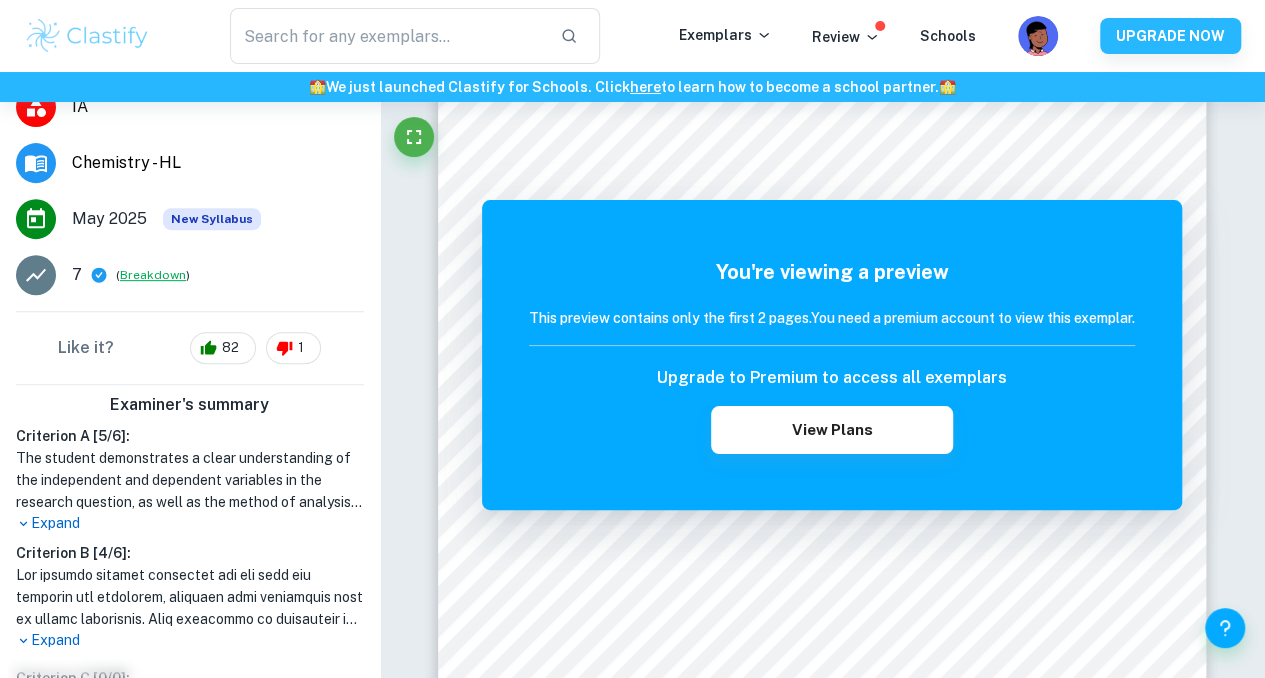 click on "Breakdown" at bounding box center (153, 275) 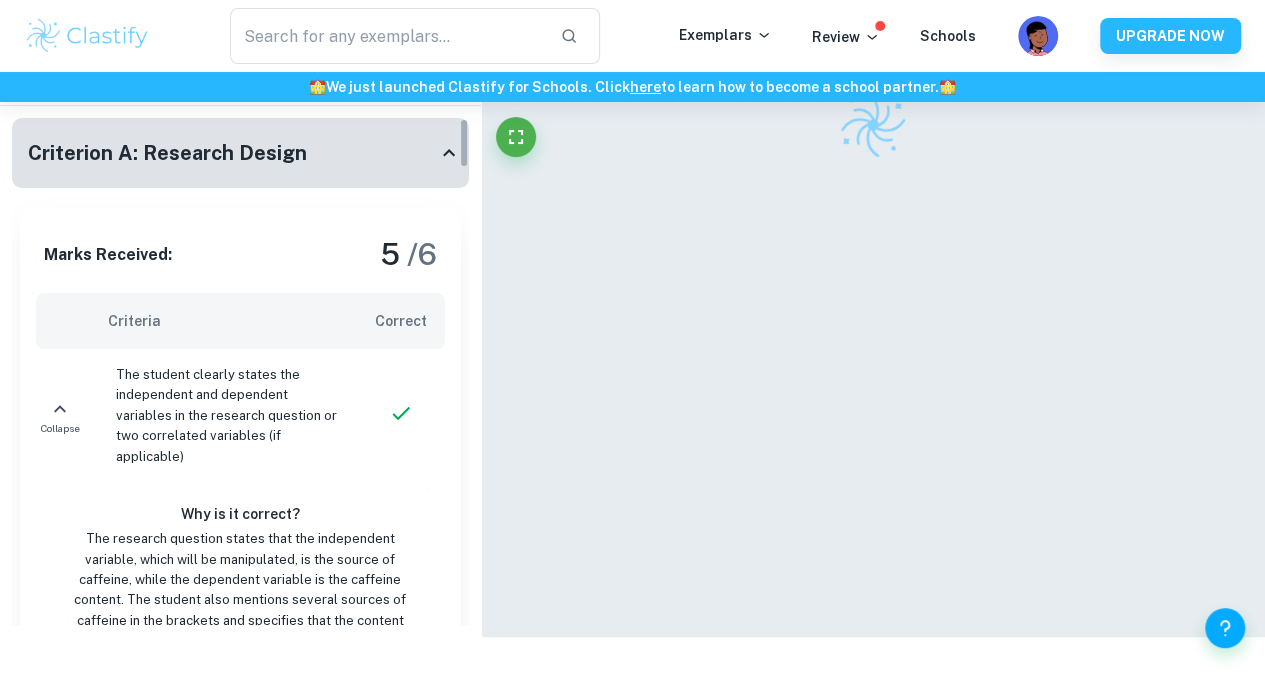 scroll, scrollTop: 102, scrollLeft: 0, axis: vertical 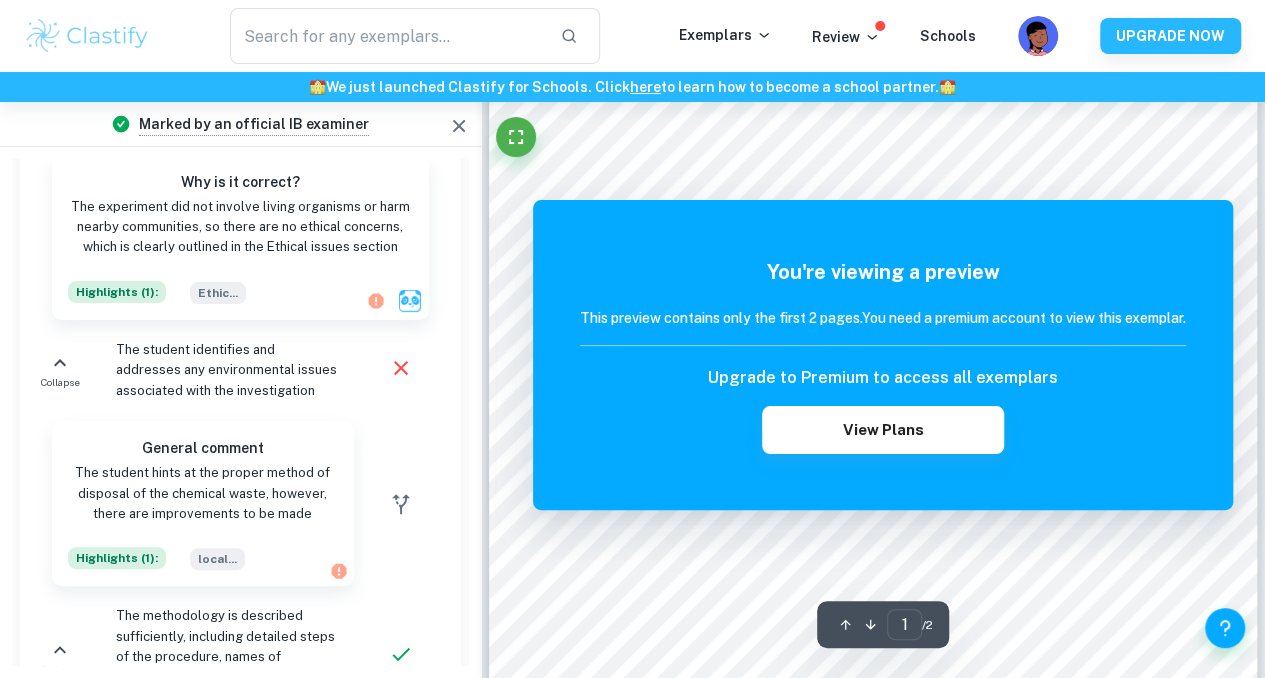 click on "The student identifies and addresses any environmental issues associated with the investigation" at bounding box center [229, 370] 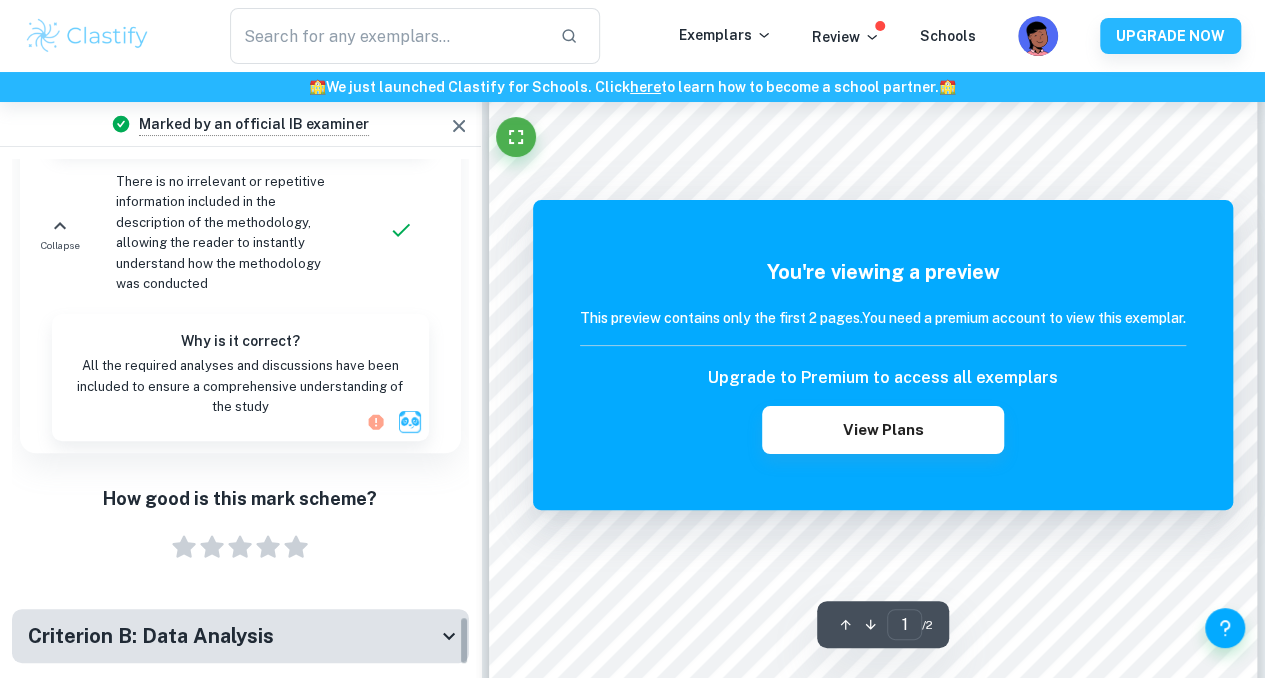 scroll, scrollTop: 4725, scrollLeft: 0, axis: vertical 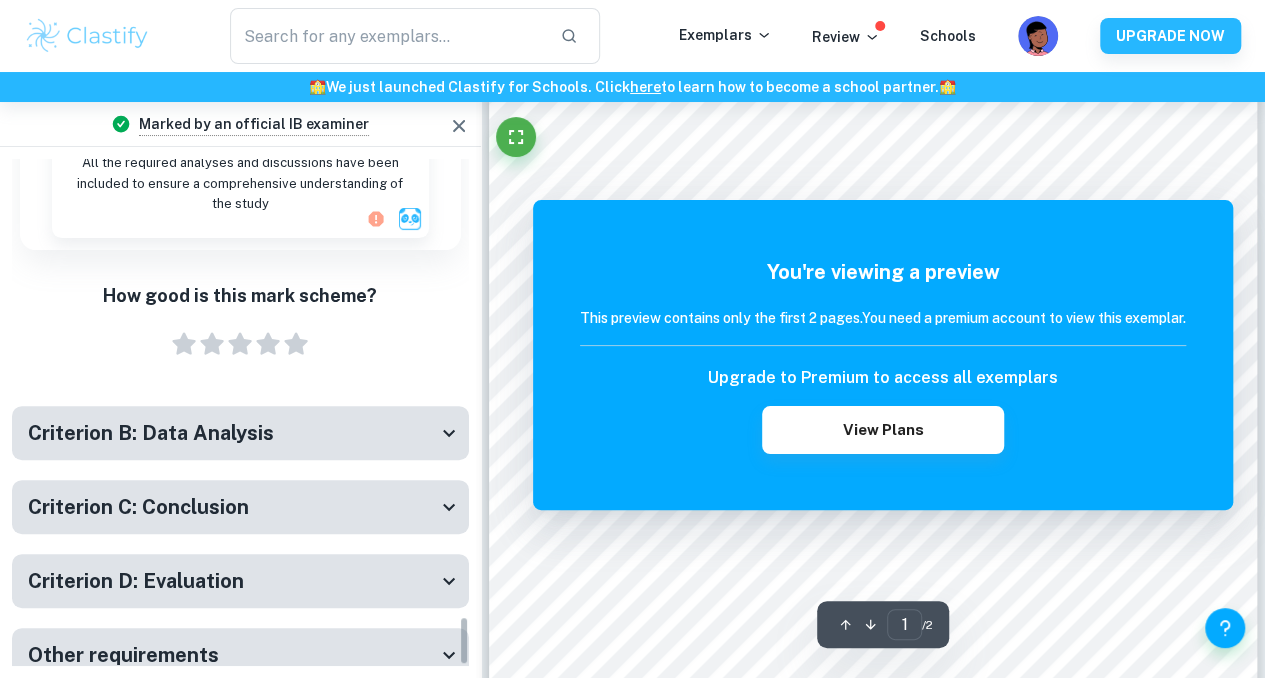 click on "Criterion D: Evaluation" at bounding box center [232, 581] 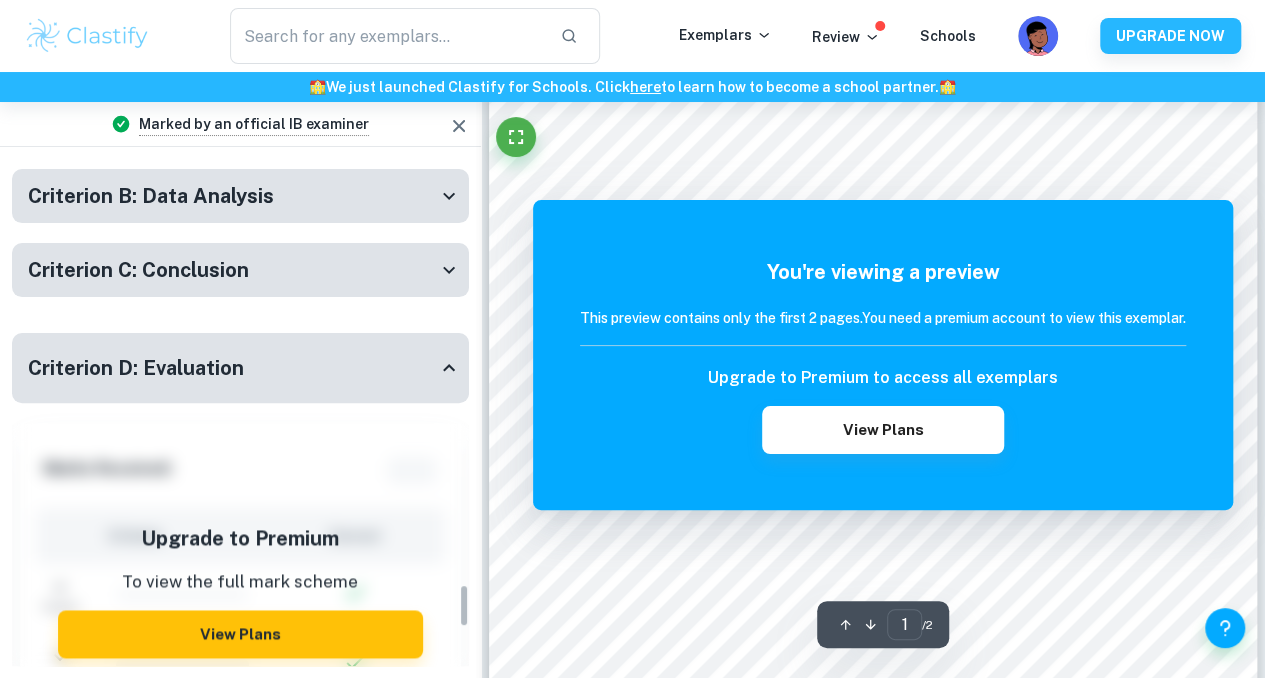 scroll, scrollTop: 4958, scrollLeft: 0, axis: vertical 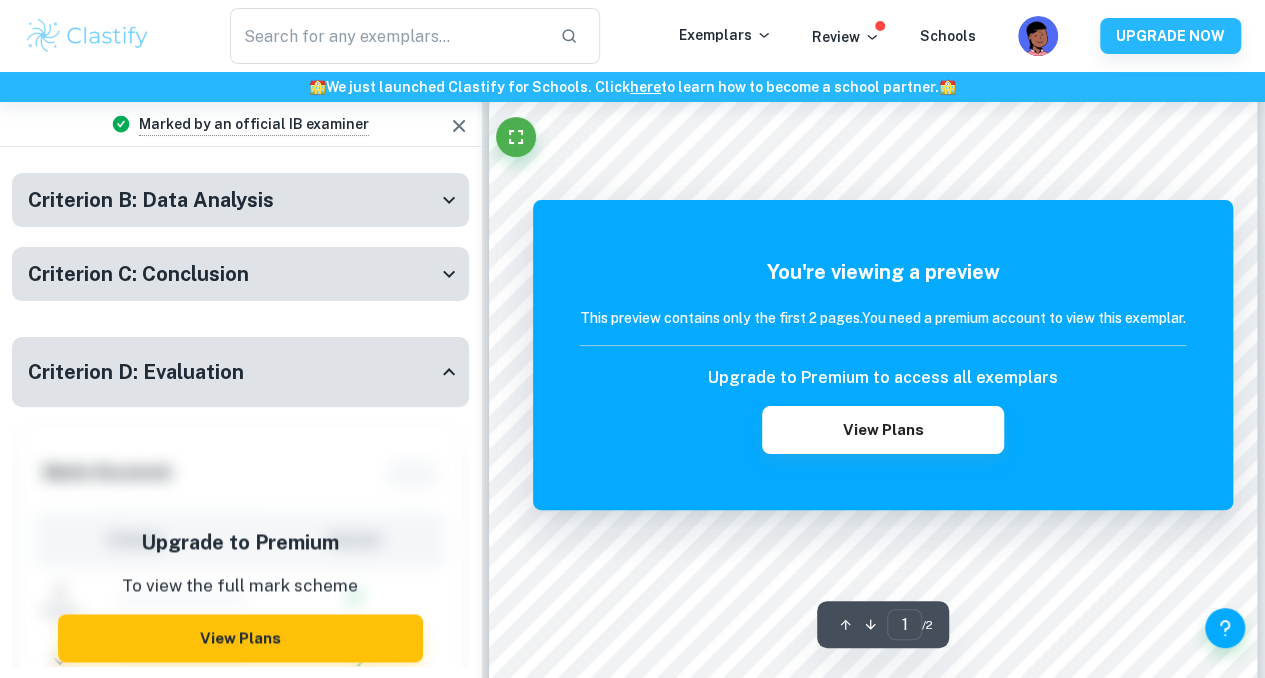 click on "Criterion C: Conclusion" at bounding box center (232, 274) 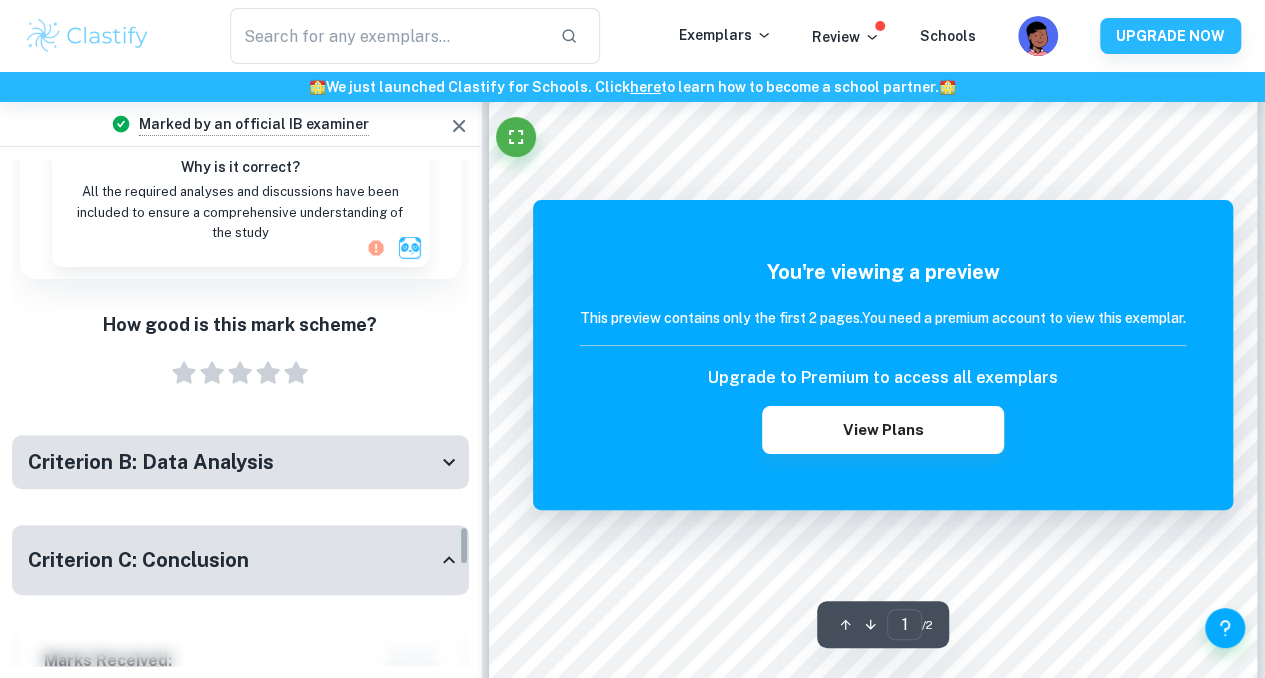 scroll, scrollTop: 4686, scrollLeft: 0, axis: vertical 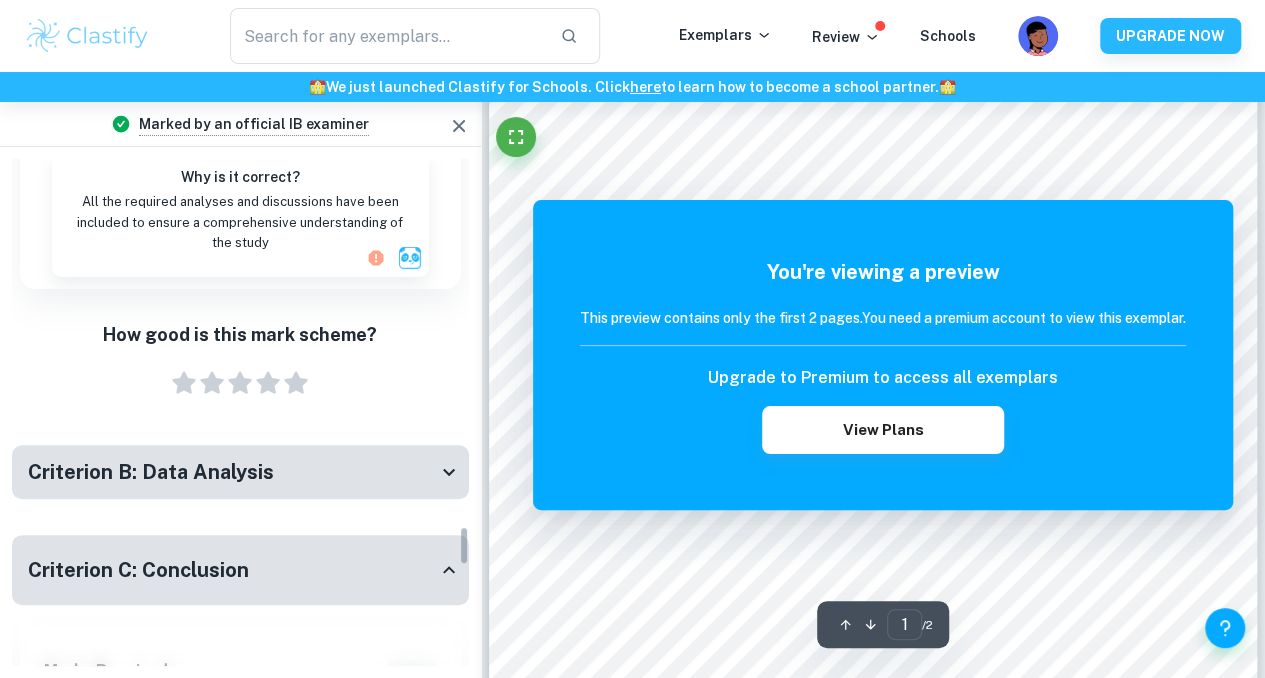 click on "Criterion B: Data Analysis" at bounding box center (240, 472) 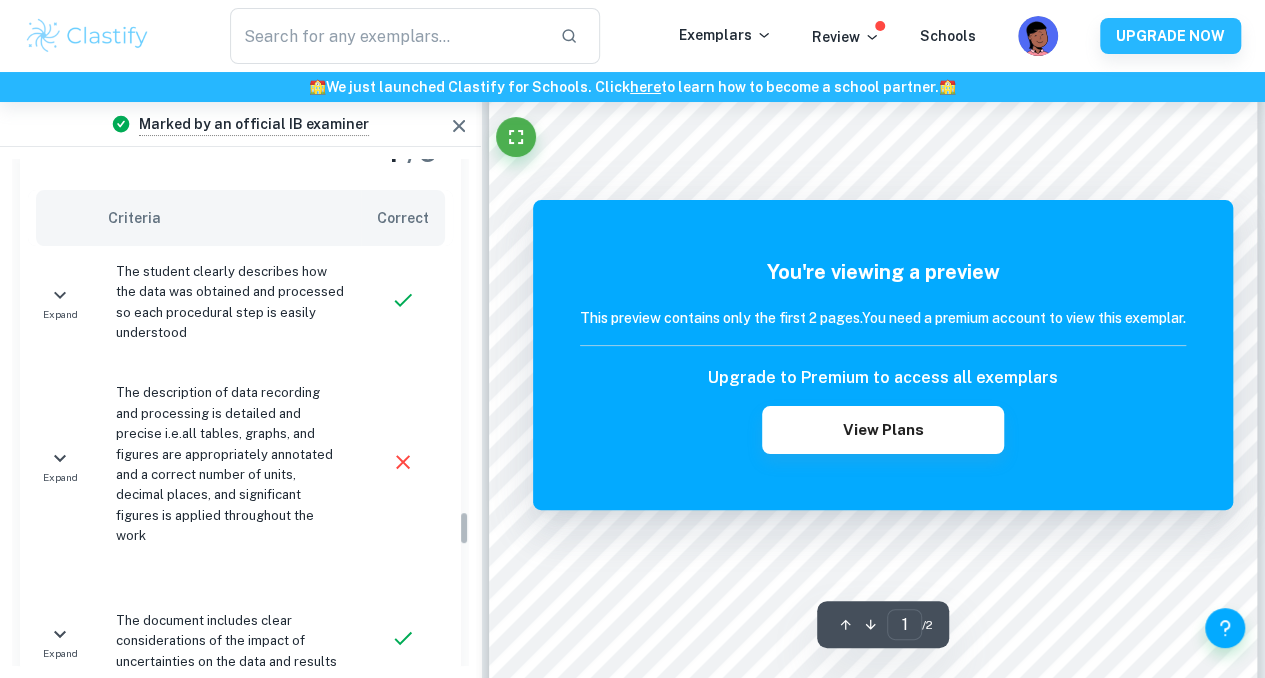 scroll, scrollTop: 5118, scrollLeft: 0, axis: vertical 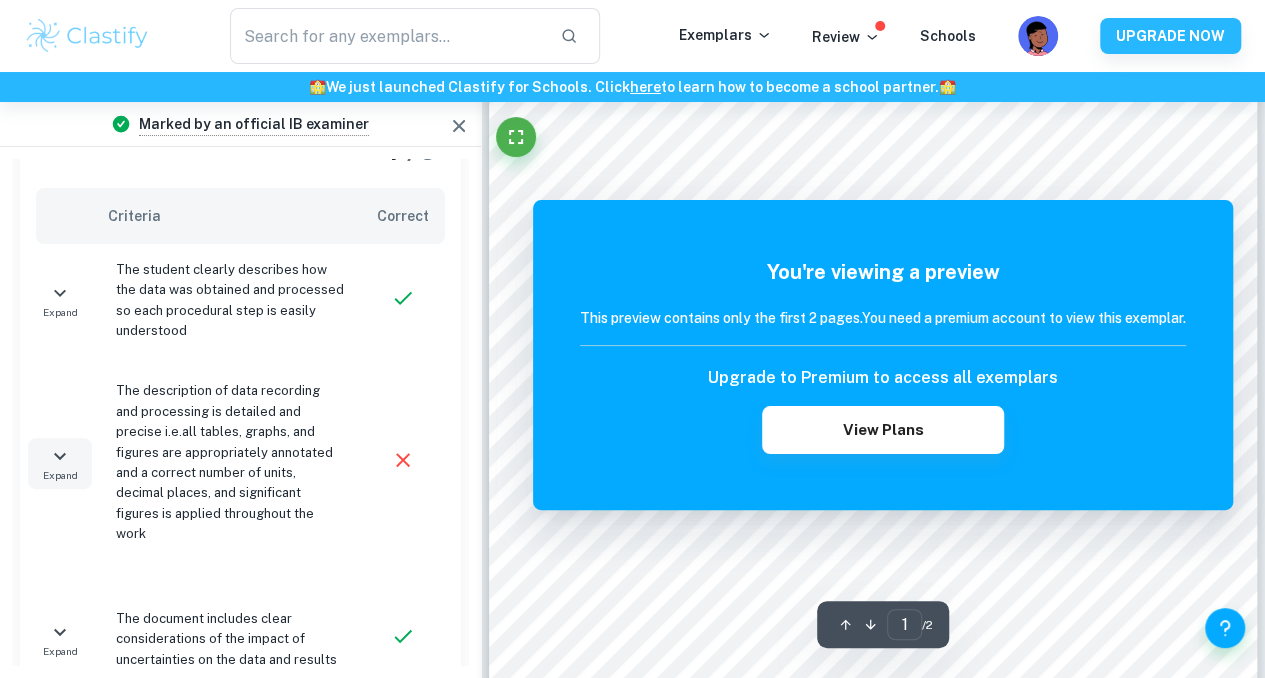 click on "Expand" at bounding box center [60, 475] 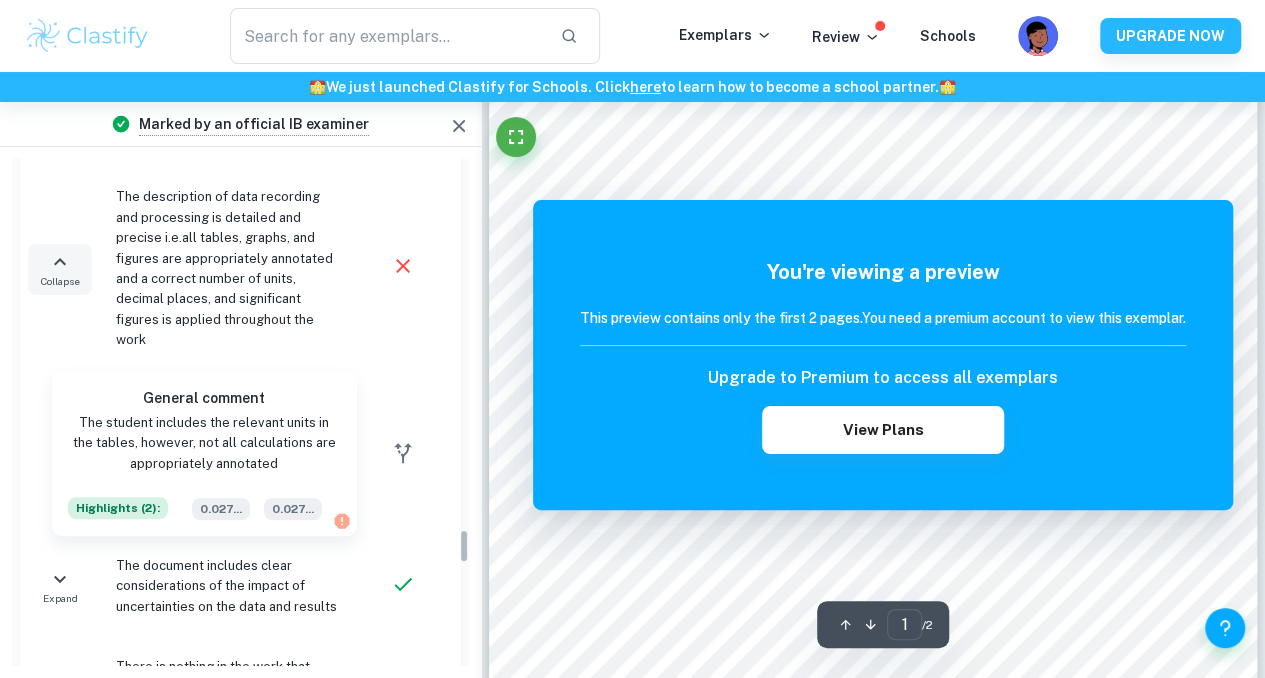 scroll, scrollTop: 5482, scrollLeft: 0, axis: vertical 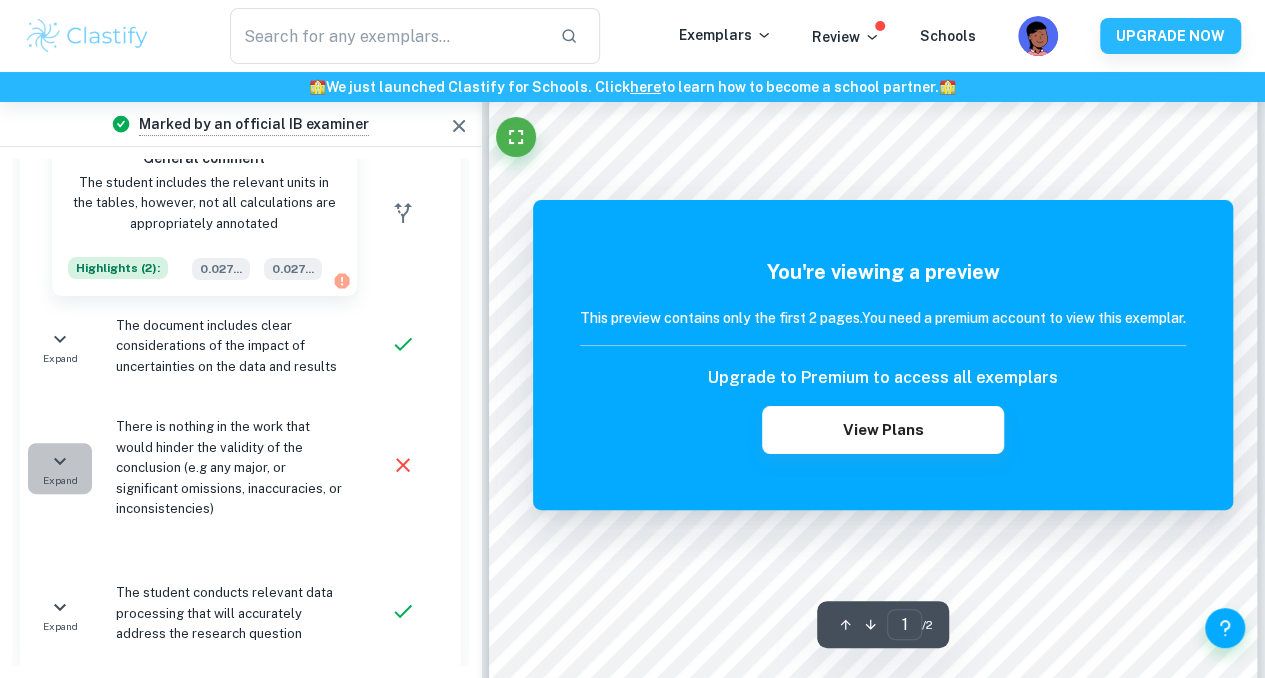 click 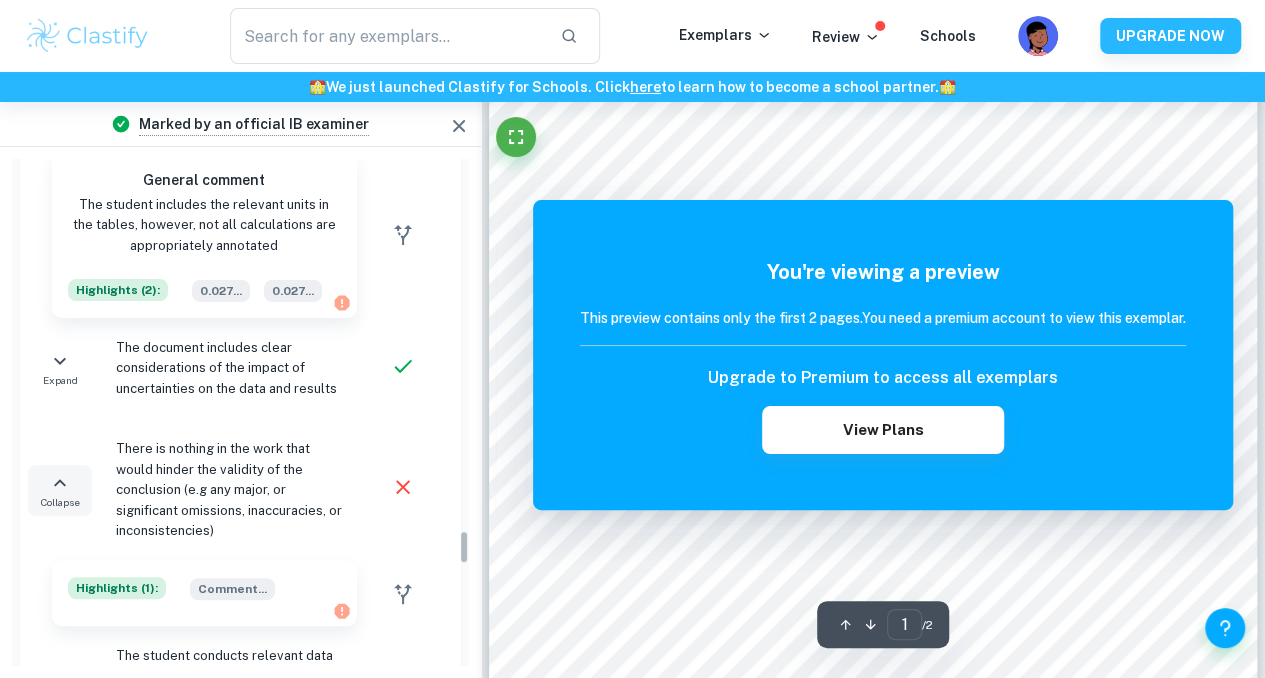 scroll, scrollTop: 5532, scrollLeft: 0, axis: vertical 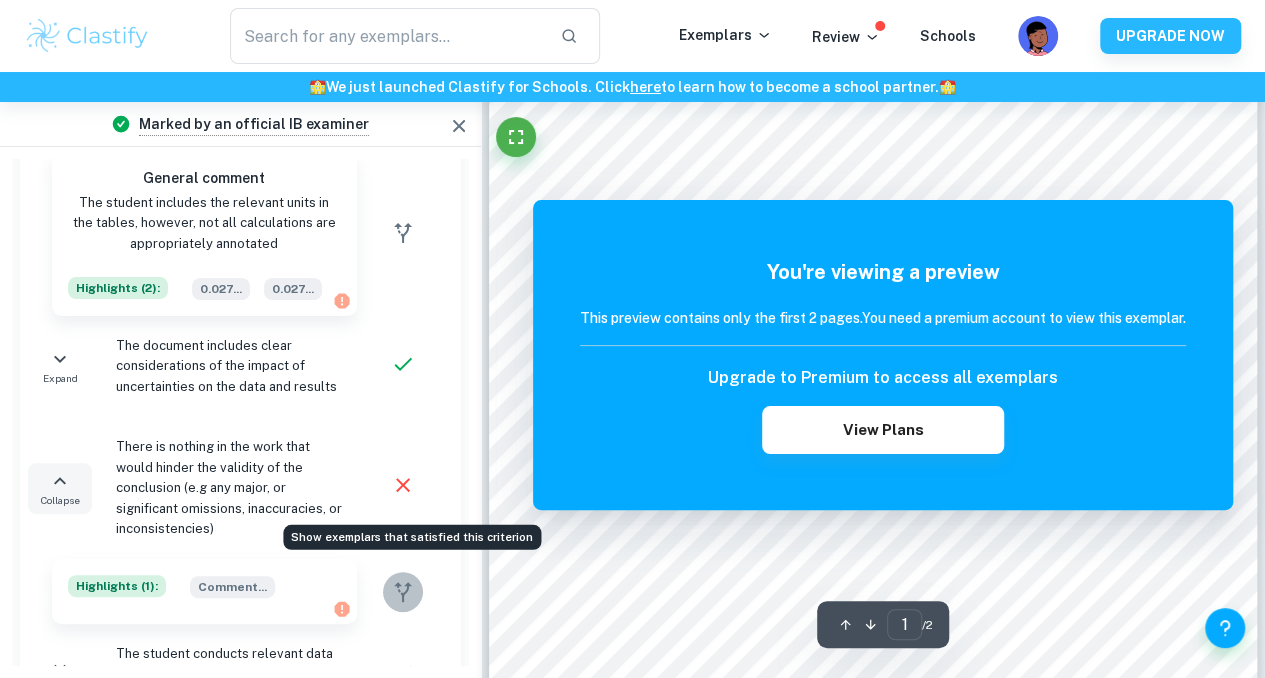 click 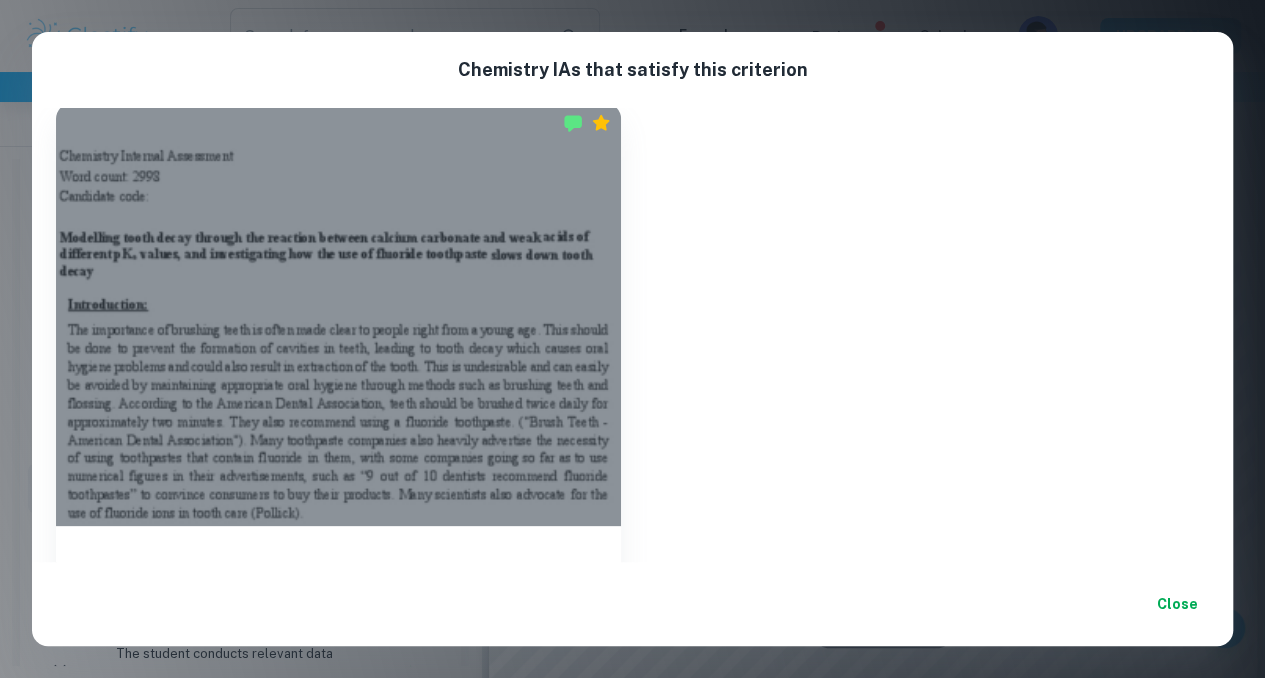 click on "How does the pKa value of certain weak acids present in food (2.85, 2.99, 3.13, 4.10, 4.76) affect the loss in mass of [MEDICAL_DATA] (in grams, measured using an electronic balance, ±0.01 g), and how does the addition of [MEDICAL_DATA] solution affect this reaction, keeping the concentration and temperature of the acid solutions and [MEDICAL_DATA] solutions, the time taken for the reaction and the surface area of the [MEDICAL_DATA] chips controlled?" at bounding box center [338, 591] 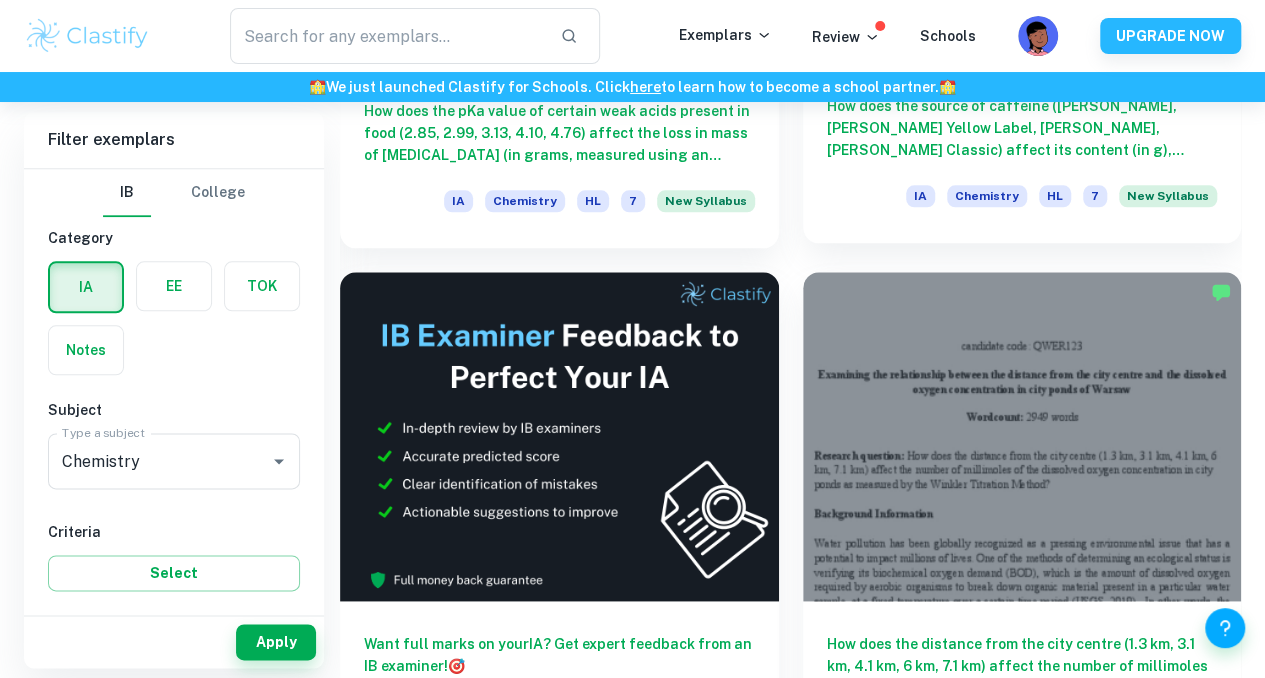 scroll, scrollTop: 1002, scrollLeft: 0, axis: vertical 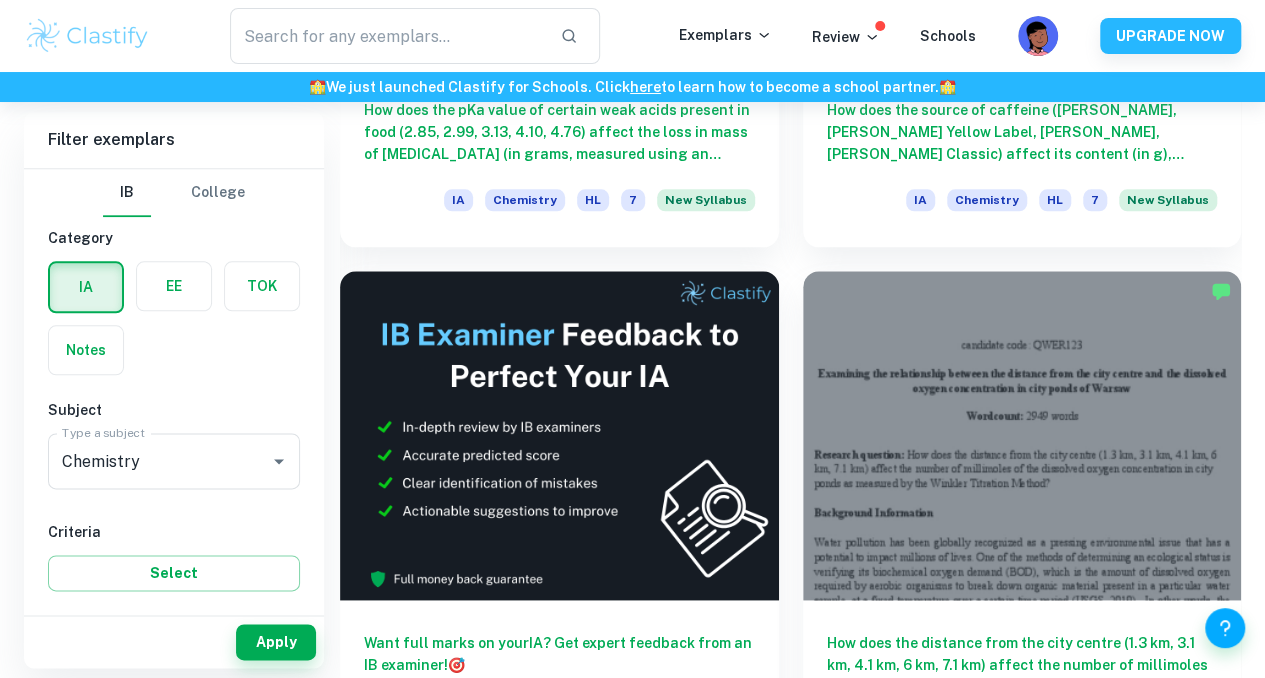 click on "What is the effect of changing temperatures (20, 40, 60, 80, 100 °C) on the amount of iodine remaining in iodized salt (in grams) after exposure to heat during cooking, as measured by an iodometric titration?" at bounding box center [1022, 1193] 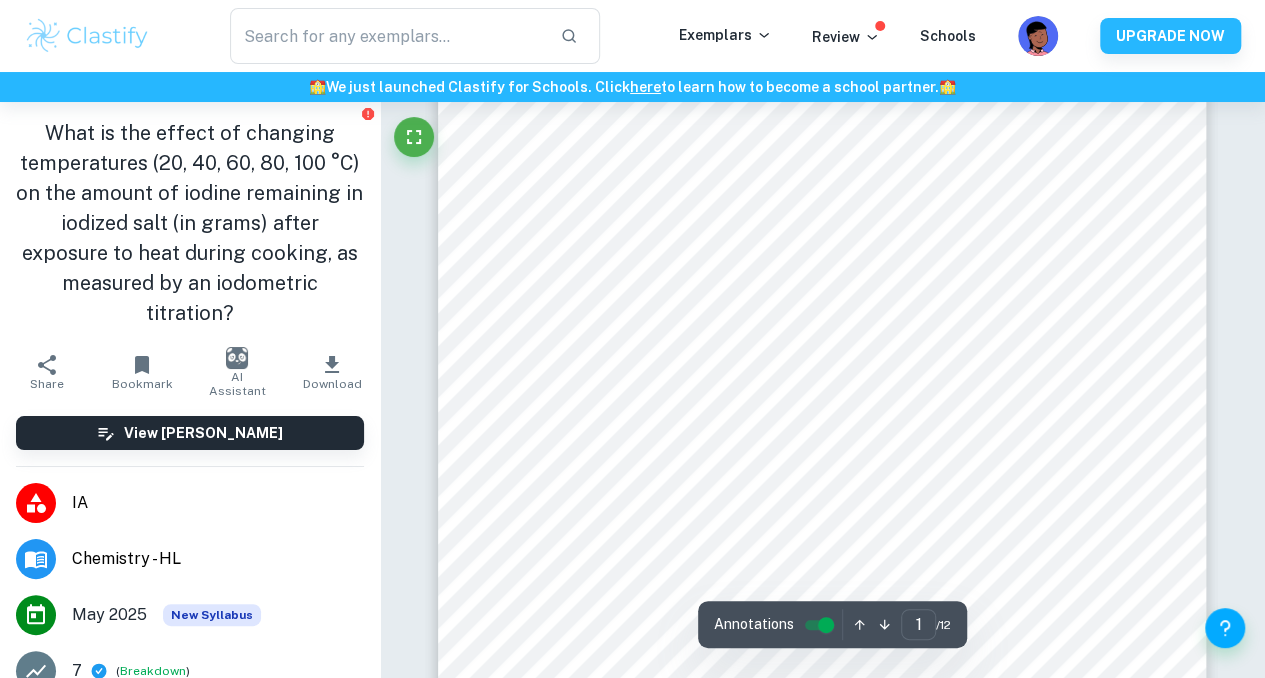 scroll, scrollTop: 197, scrollLeft: 0, axis: vertical 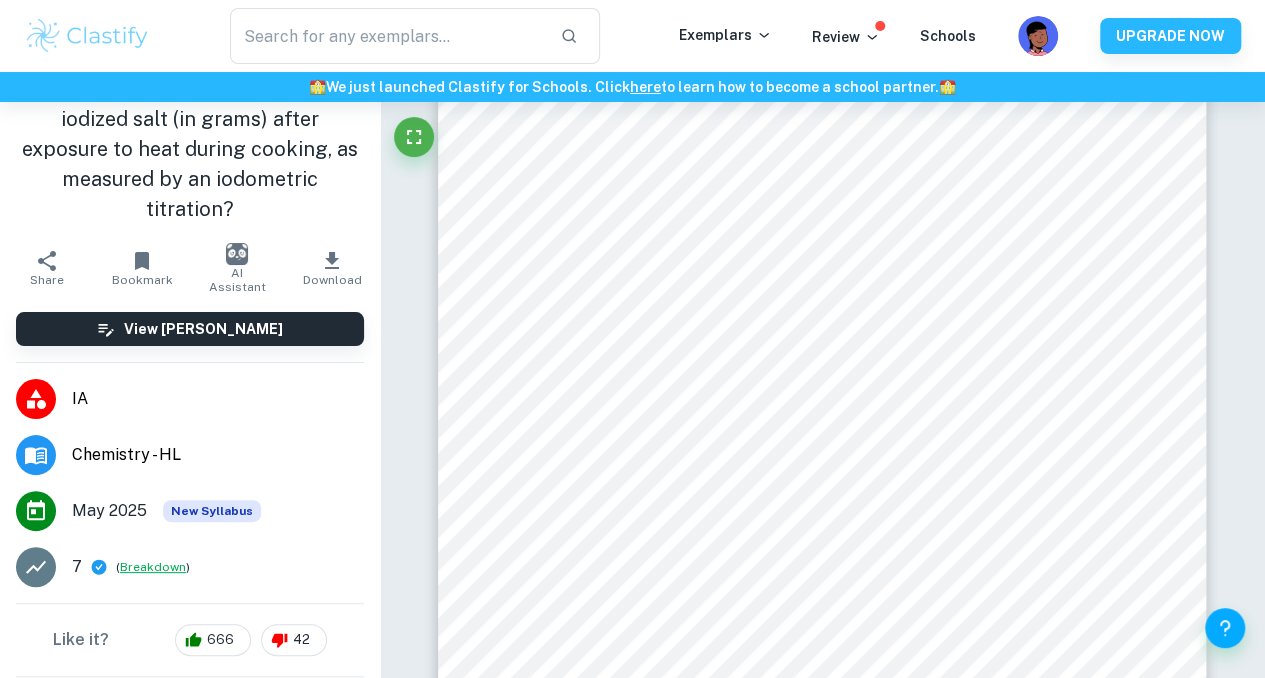 click on "Breakdown" at bounding box center (153, 567) 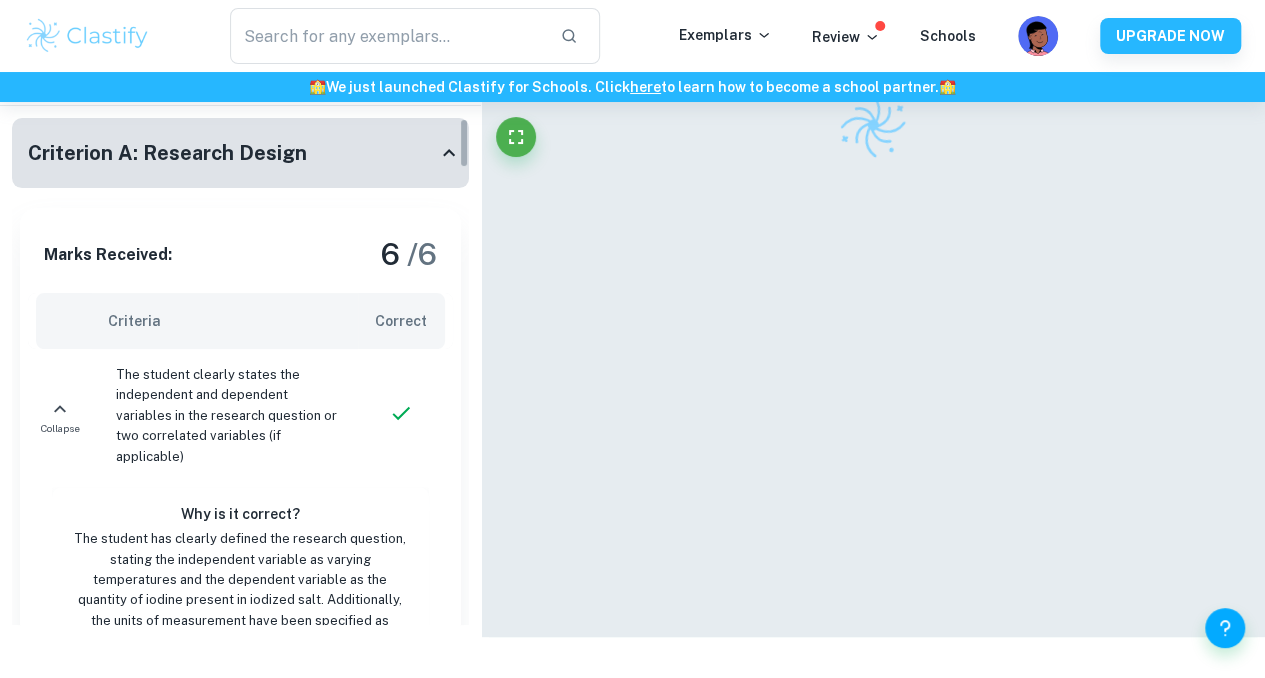 scroll, scrollTop: 102, scrollLeft: 0, axis: vertical 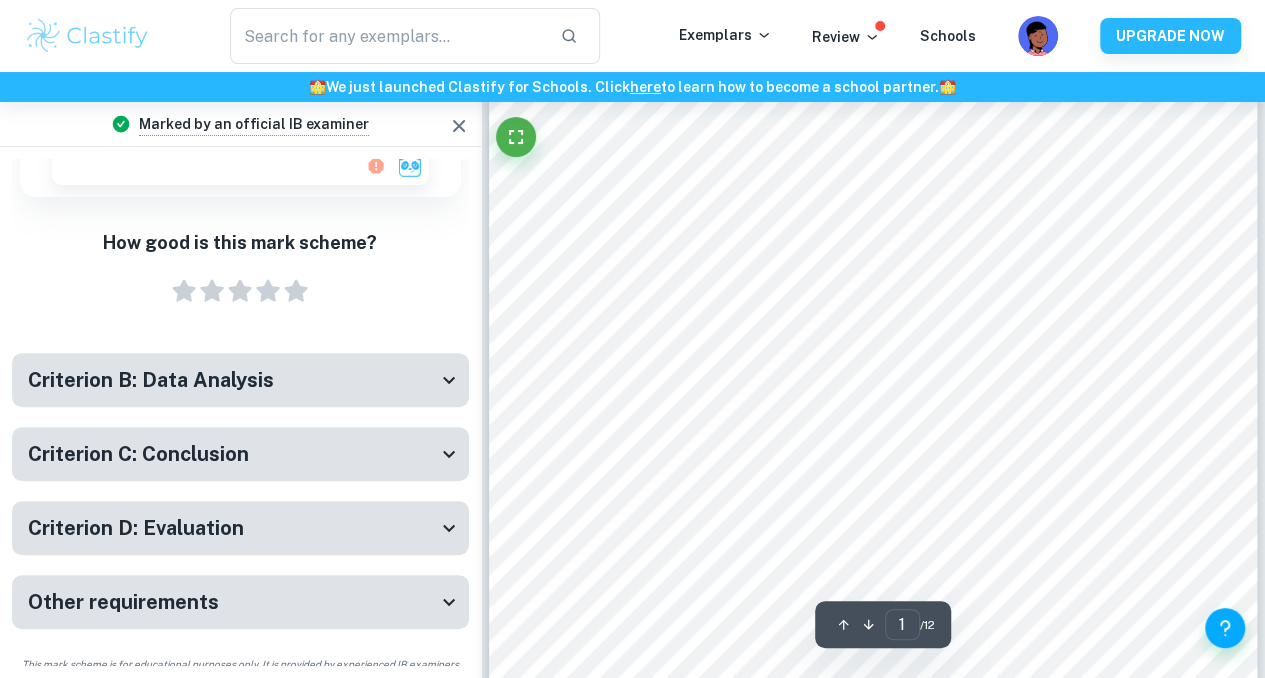 click on "Criterion B: Data Analysis" at bounding box center (151, 380) 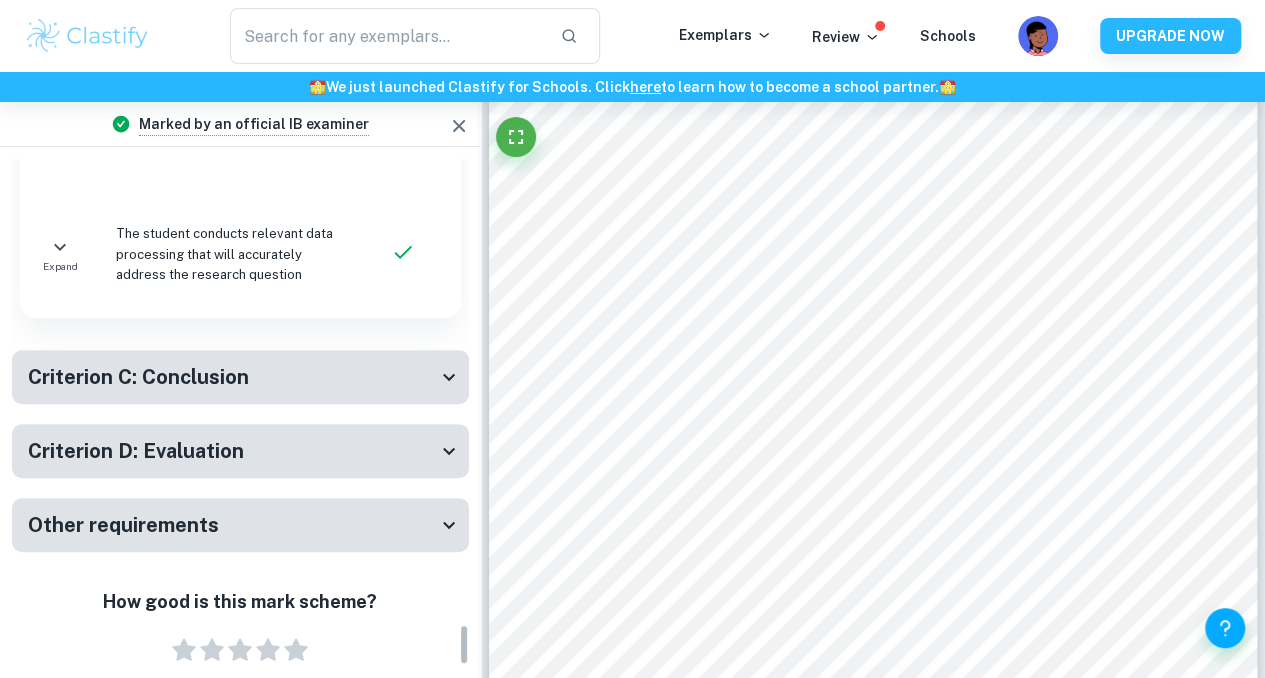 scroll, scrollTop: 5723, scrollLeft: 0, axis: vertical 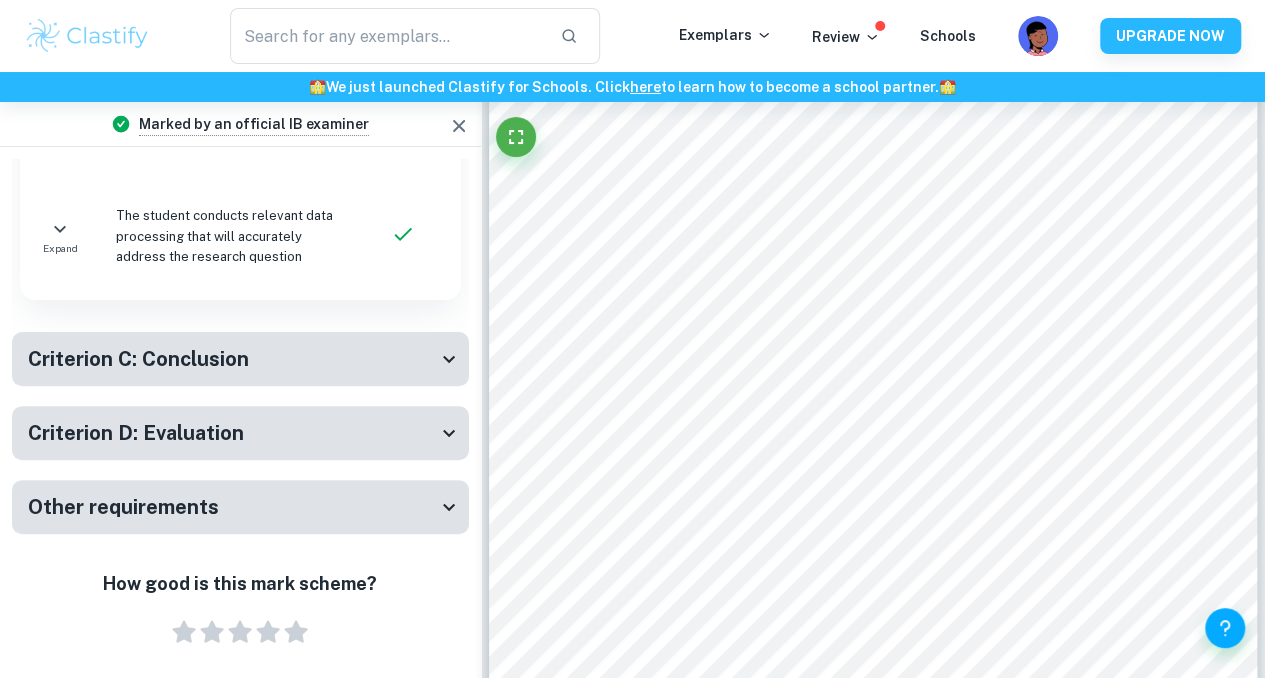 click on "Criterion C: Conclusion" at bounding box center [232, 359] 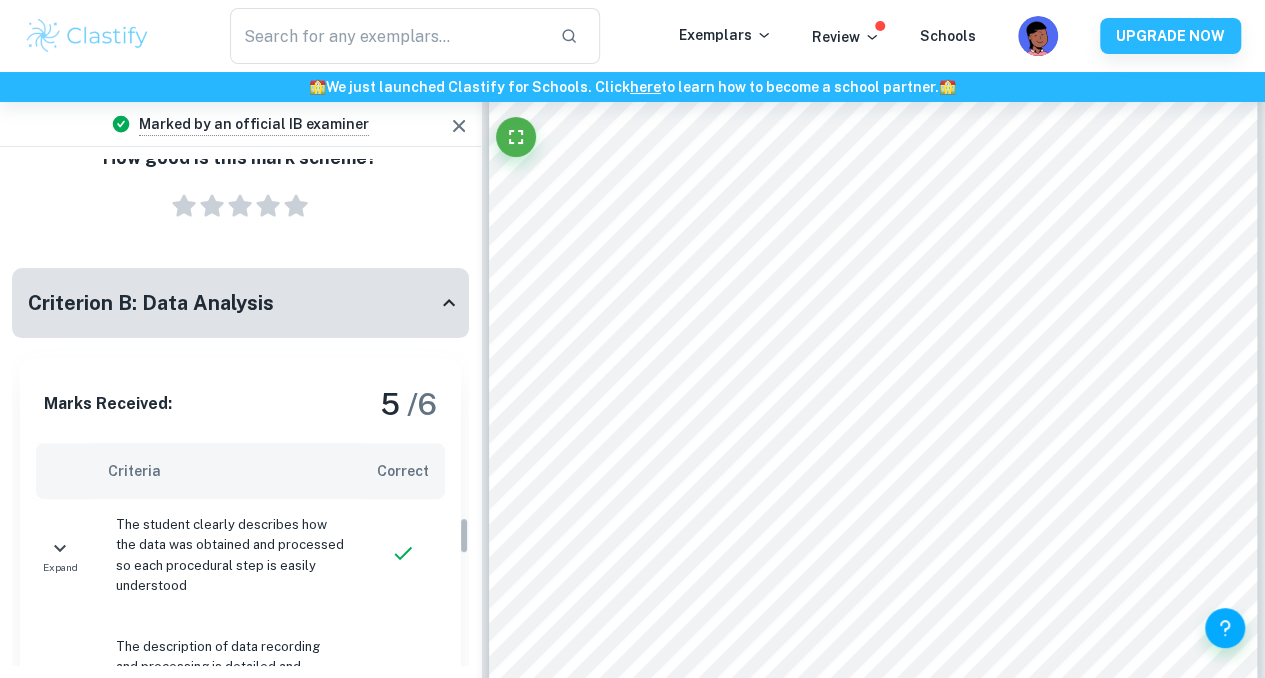 scroll, scrollTop: 4812, scrollLeft: 0, axis: vertical 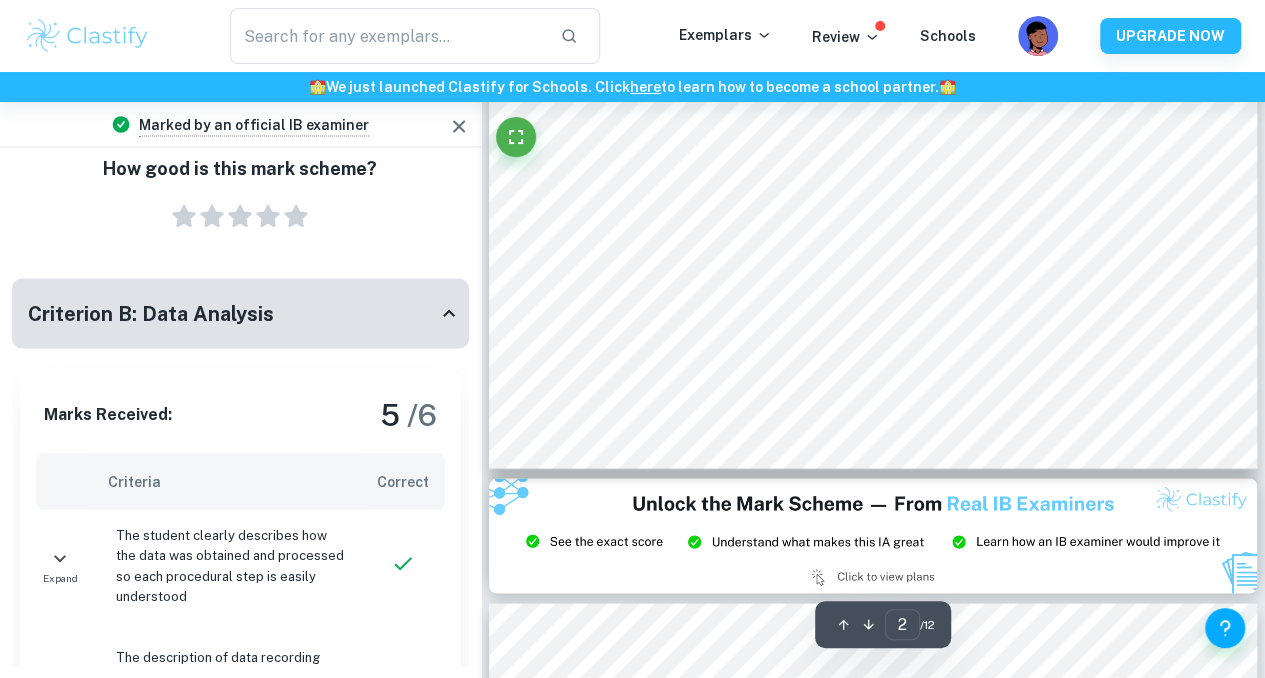 type on "3" 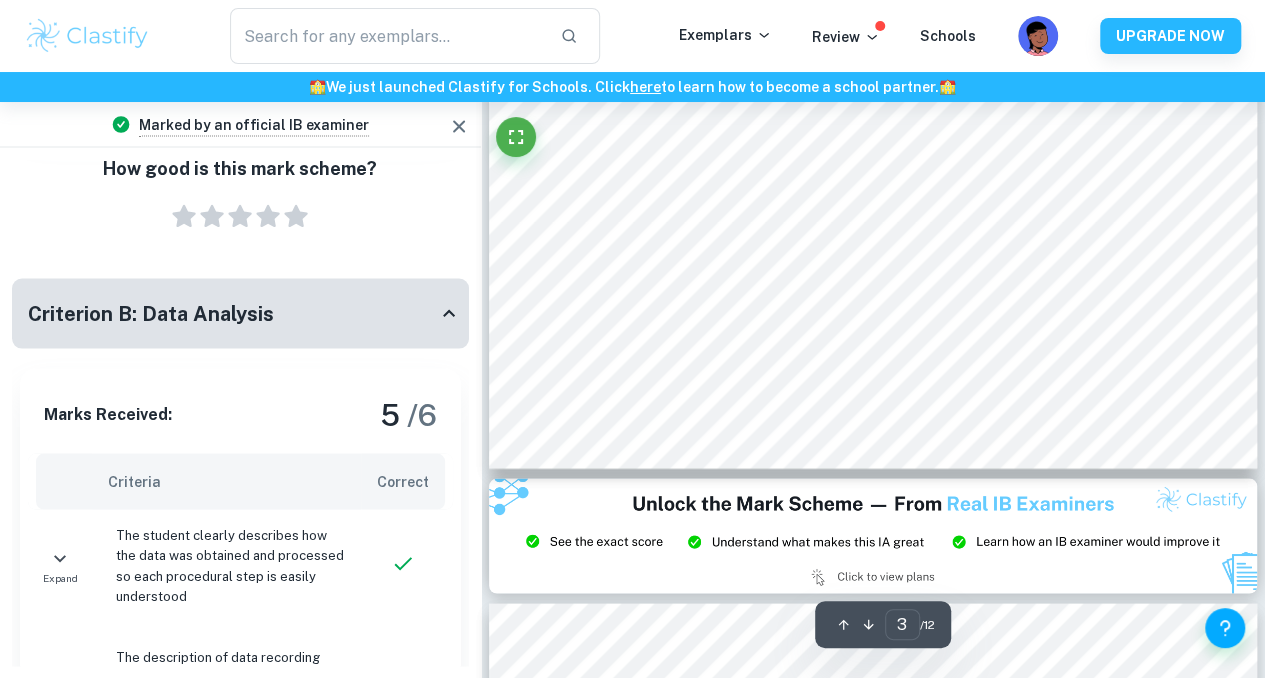scroll, scrollTop: 2151, scrollLeft: 0, axis: vertical 